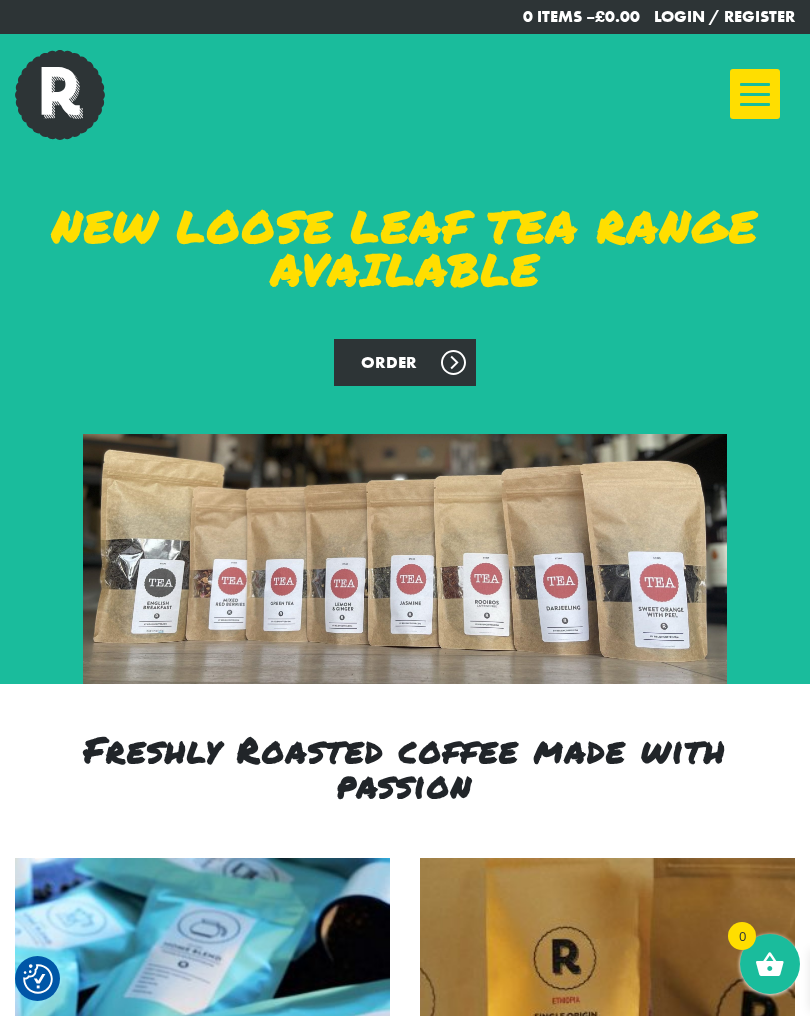 scroll, scrollTop: 436, scrollLeft: 0, axis: vertical 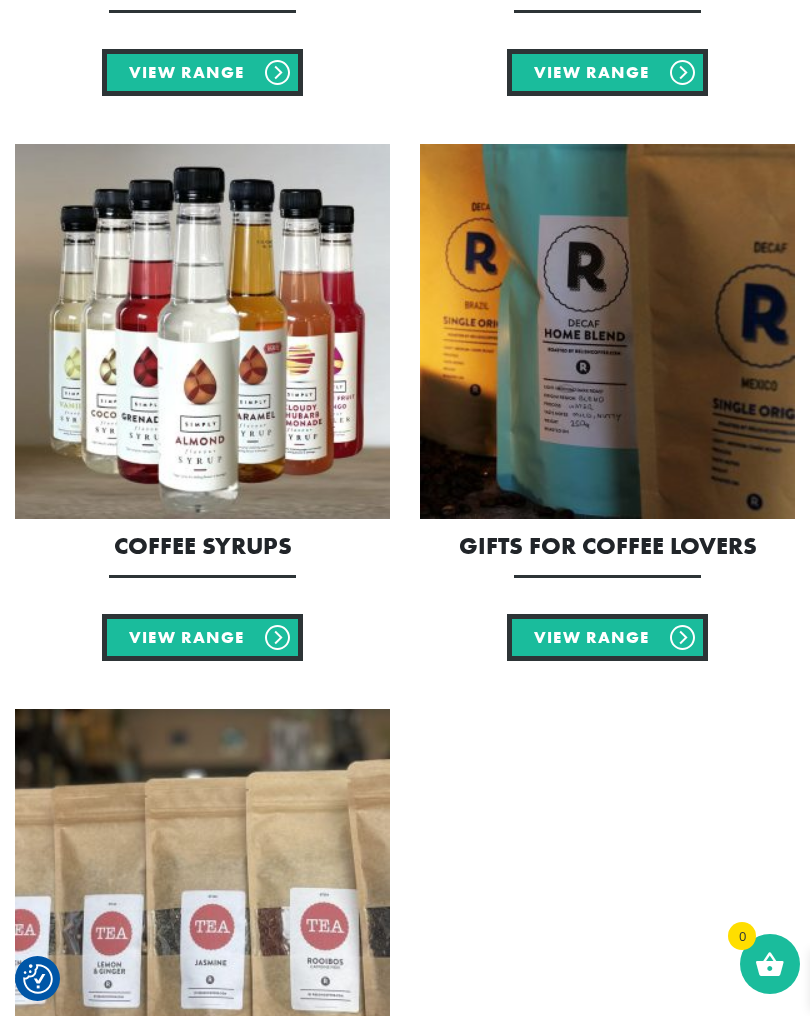 click on "View Range" at bounding box center (607, 637) 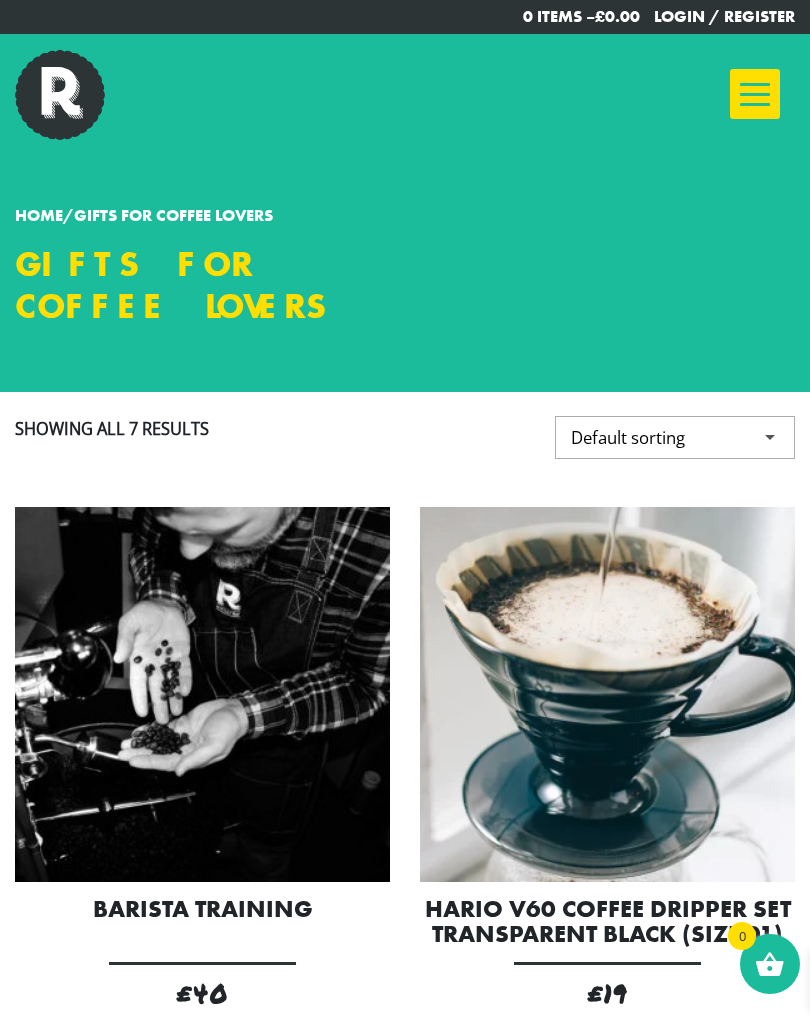 scroll, scrollTop: 0, scrollLeft: 0, axis: both 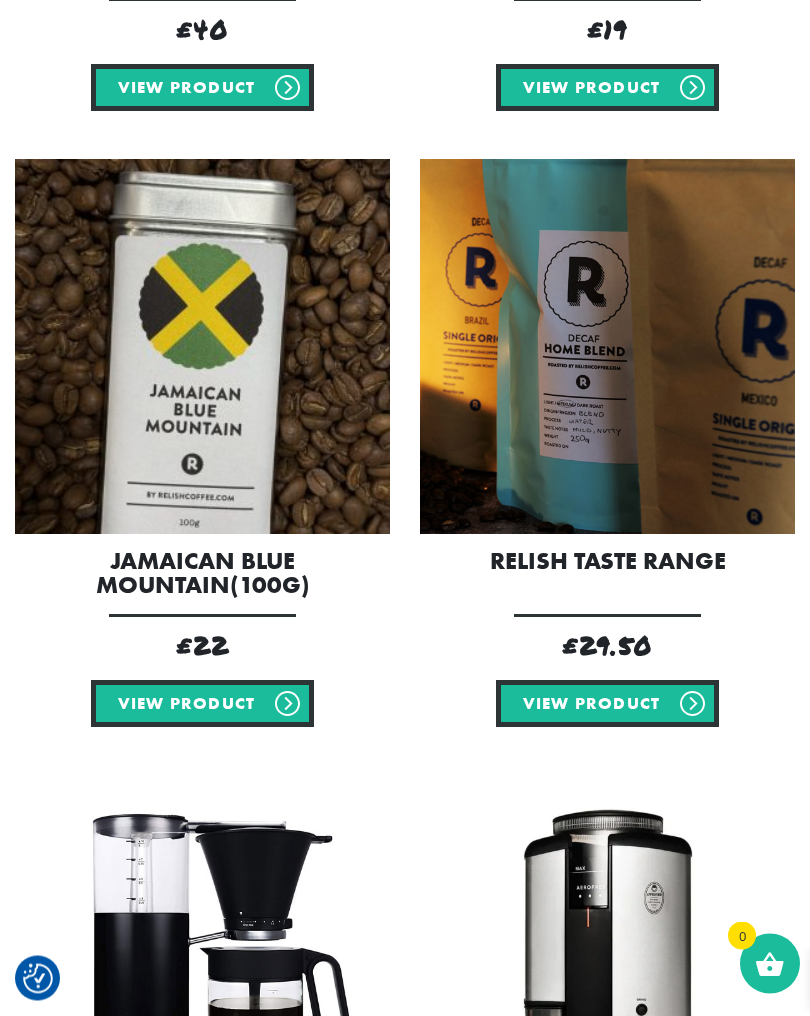 click at bounding box center (202, 347) 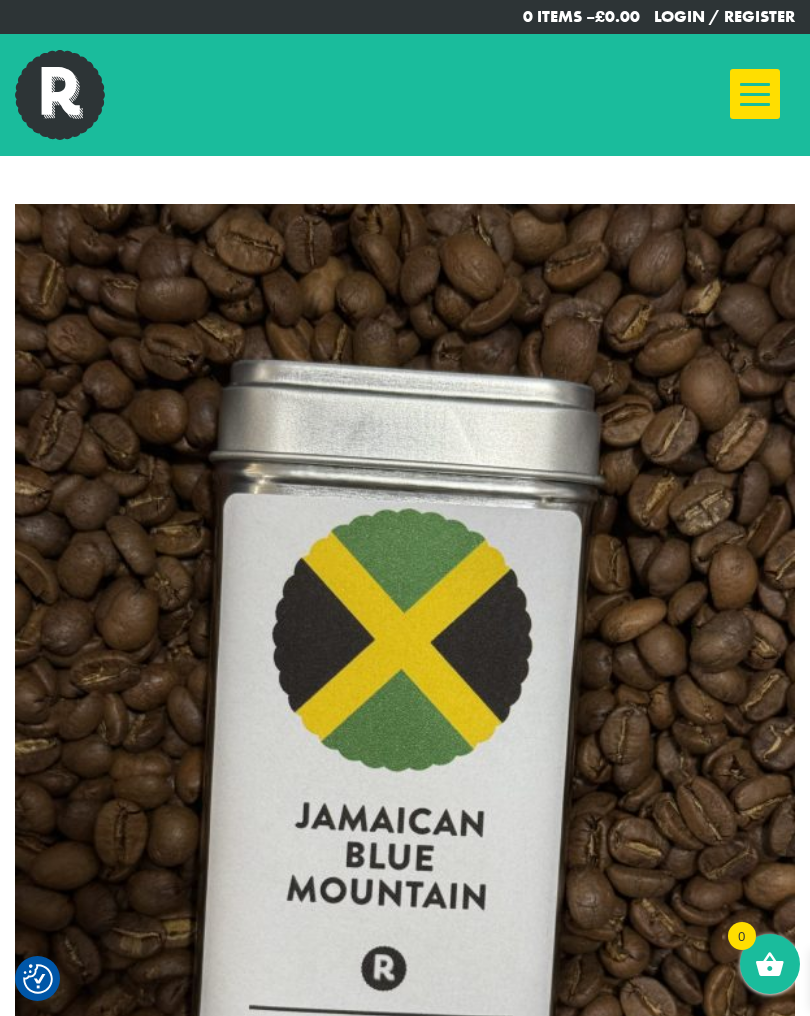 scroll, scrollTop: 36, scrollLeft: 0, axis: vertical 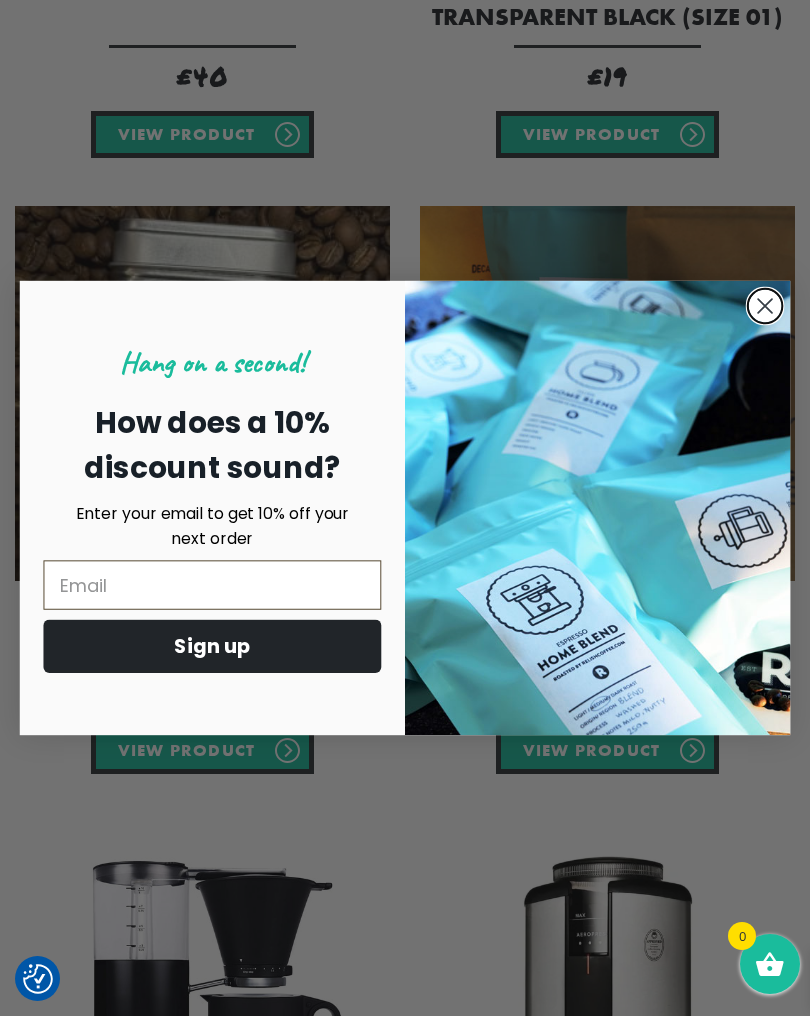click 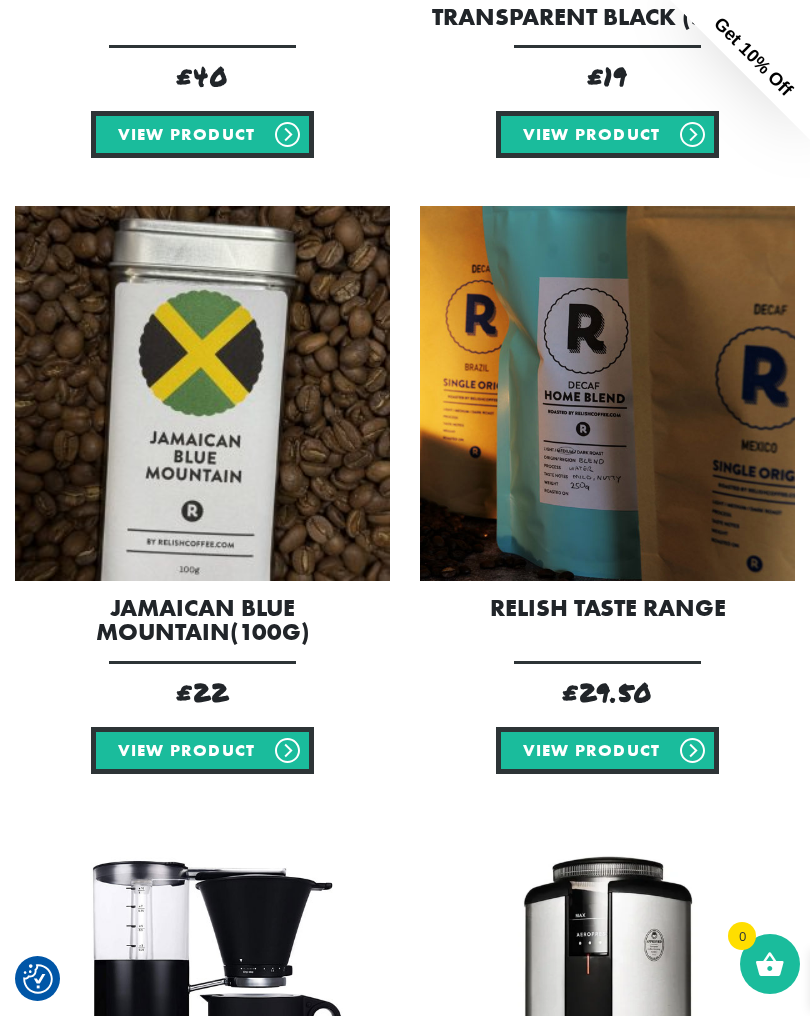 click at bounding box center [607, 393] 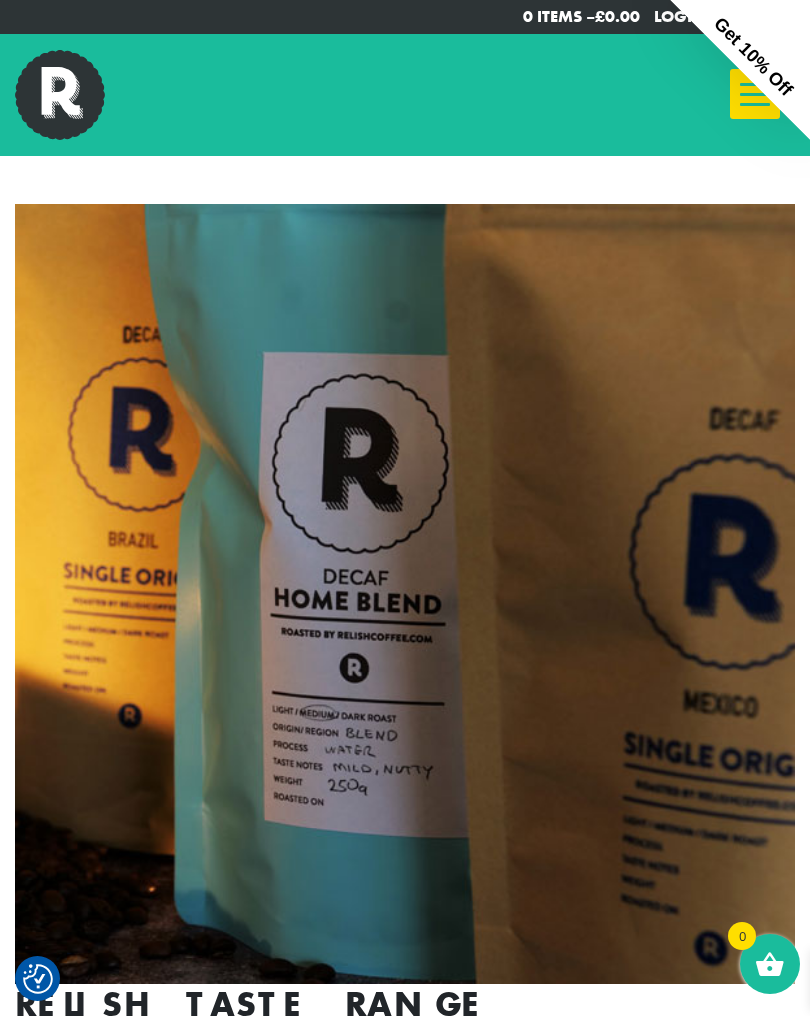 scroll, scrollTop: 327, scrollLeft: 0, axis: vertical 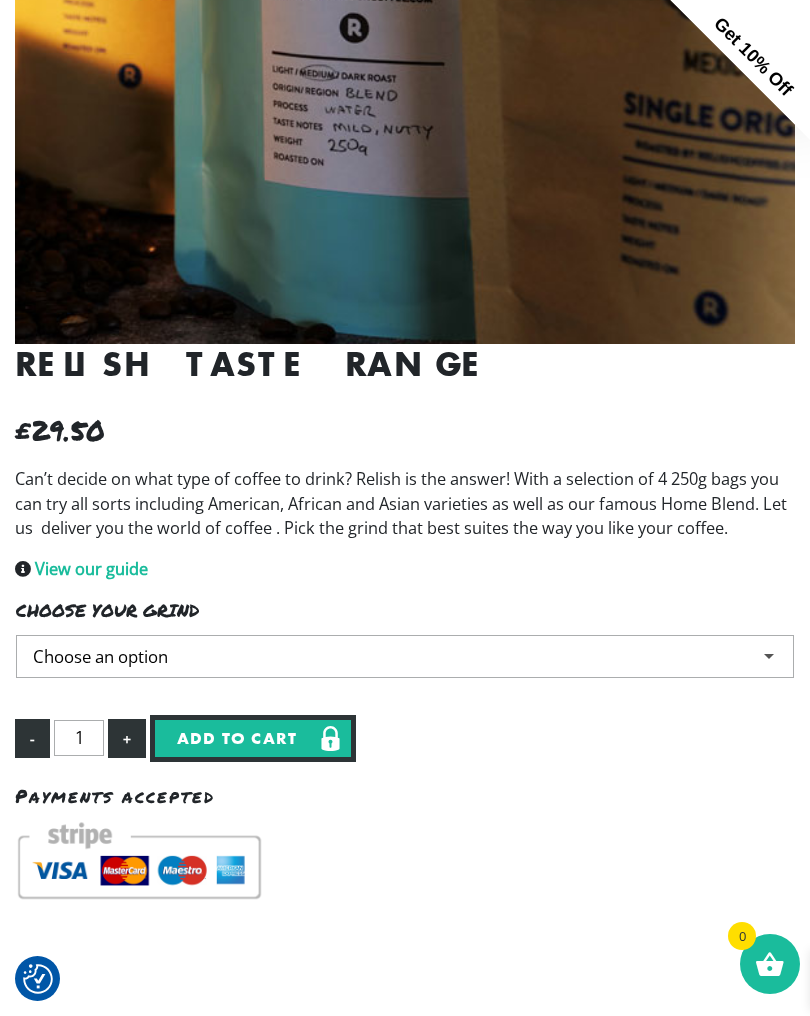 click on "Choose an option Whole Bean Fine Grind Medium Grind Coarse Grind" 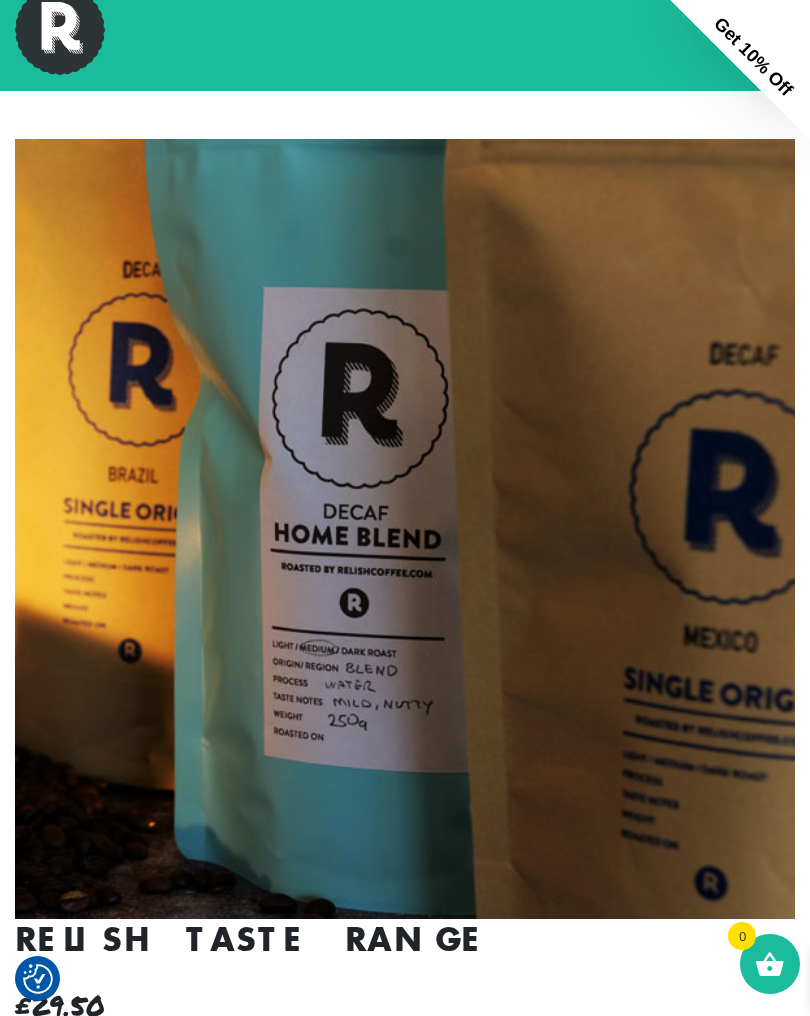 scroll, scrollTop: 0, scrollLeft: 0, axis: both 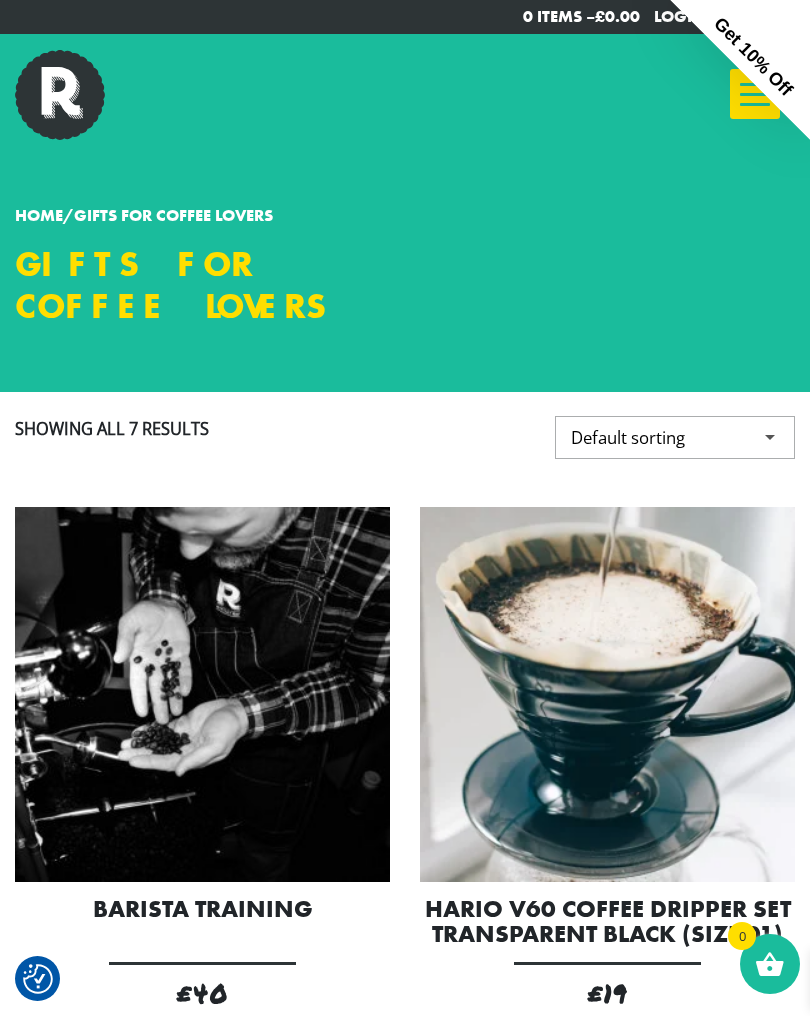 click on "Get 10% Off" at bounding box center (740, 70) 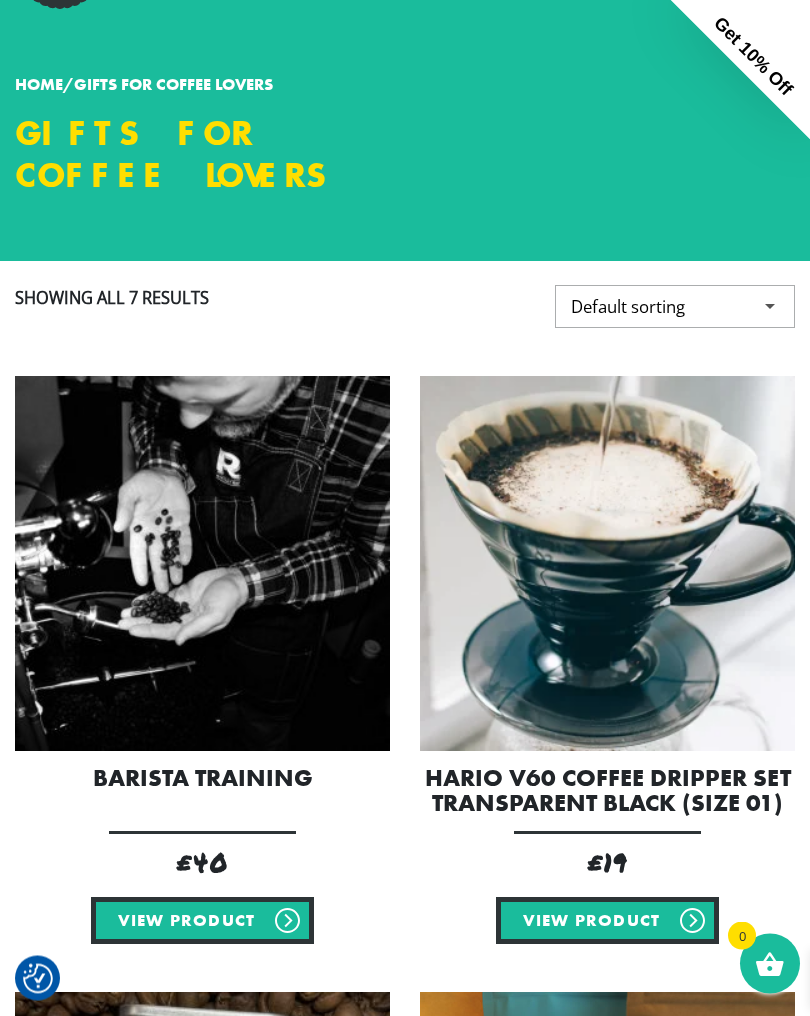 scroll, scrollTop: 0, scrollLeft: 0, axis: both 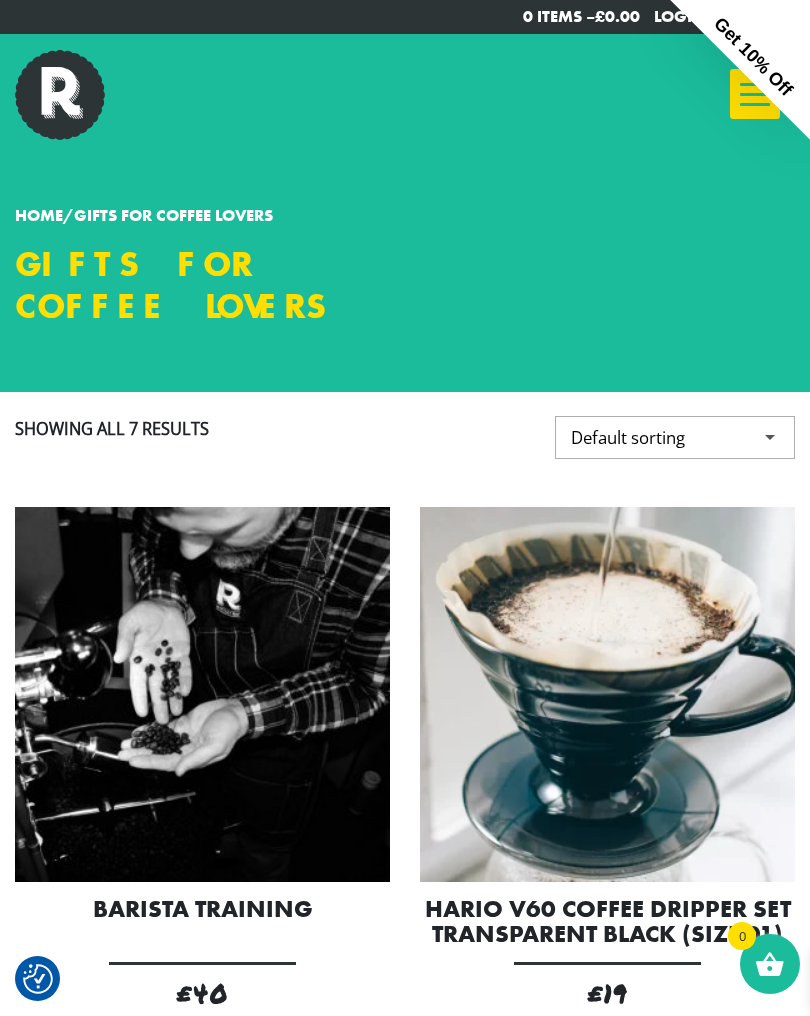 click on "Get 10% Off" at bounding box center (740, 70) 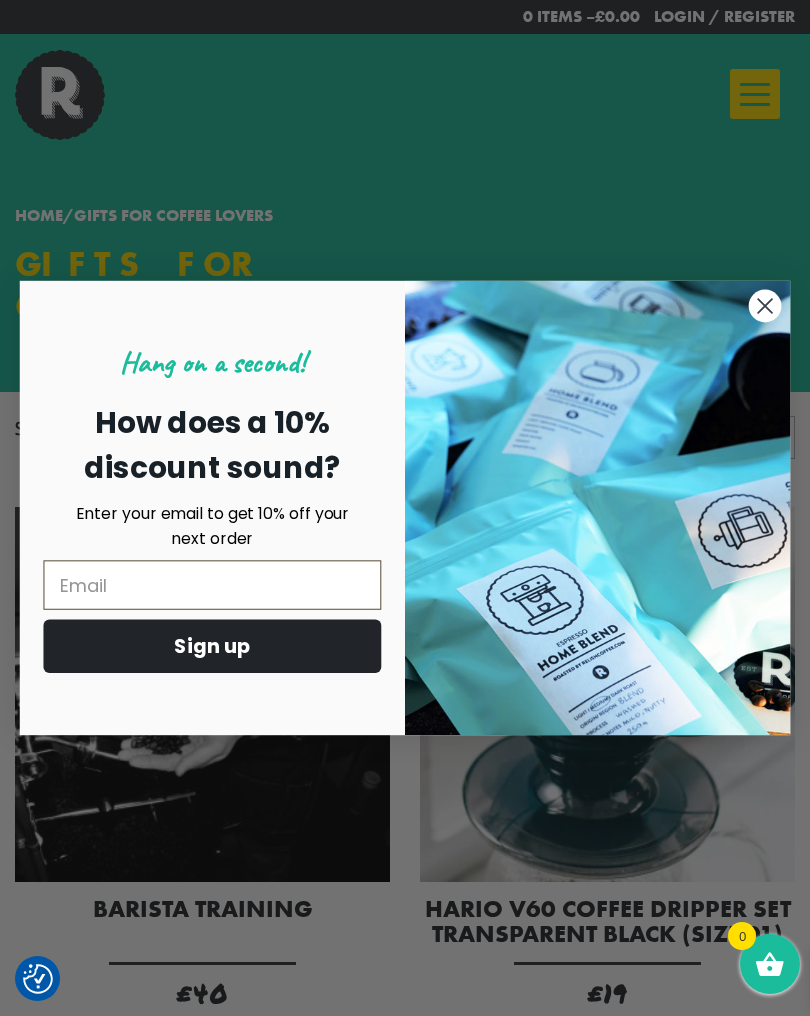 click on "Close dialog Hang on a second! How does a 10% discount sound? Enter your email to get 10% off your next order Sign up Submit" at bounding box center (405, 508) 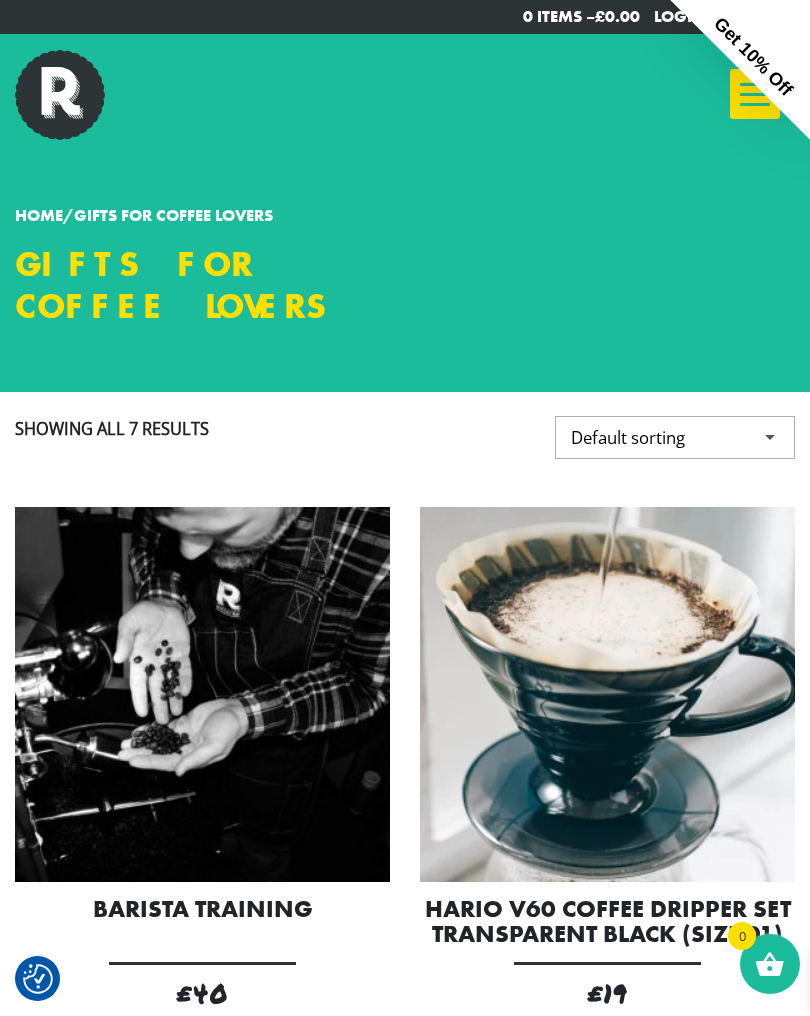 click on "Get 10% Off" at bounding box center [740, 70] 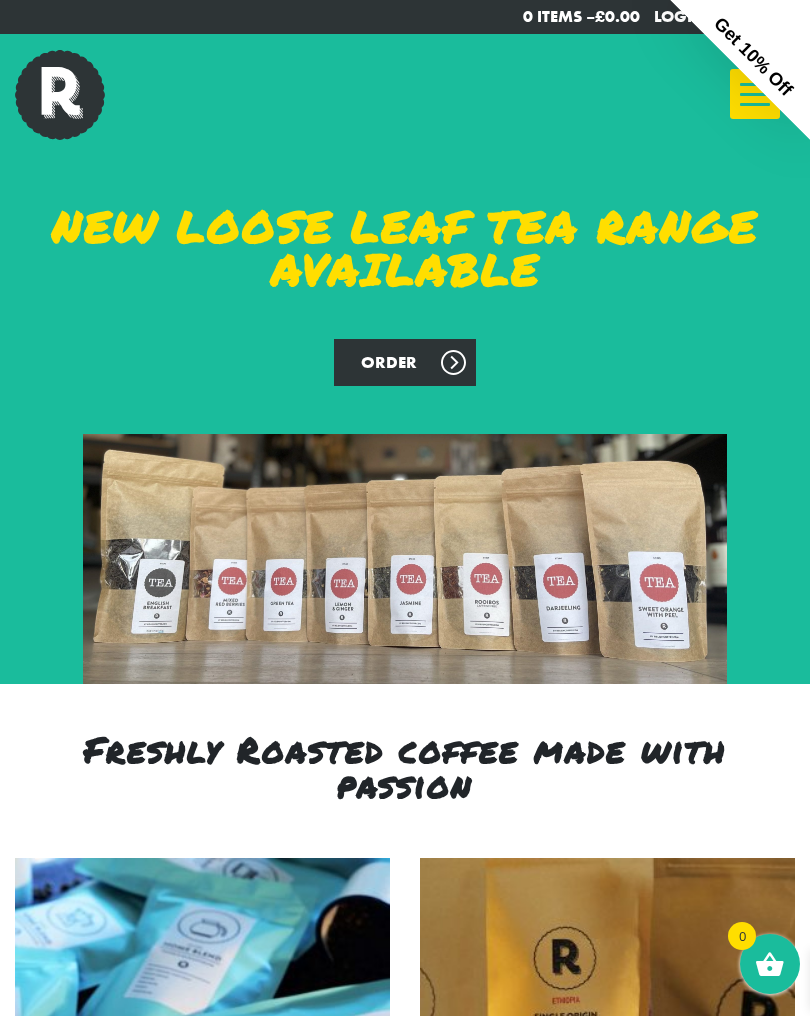 scroll, scrollTop: 0, scrollLeft: 0, axis: both 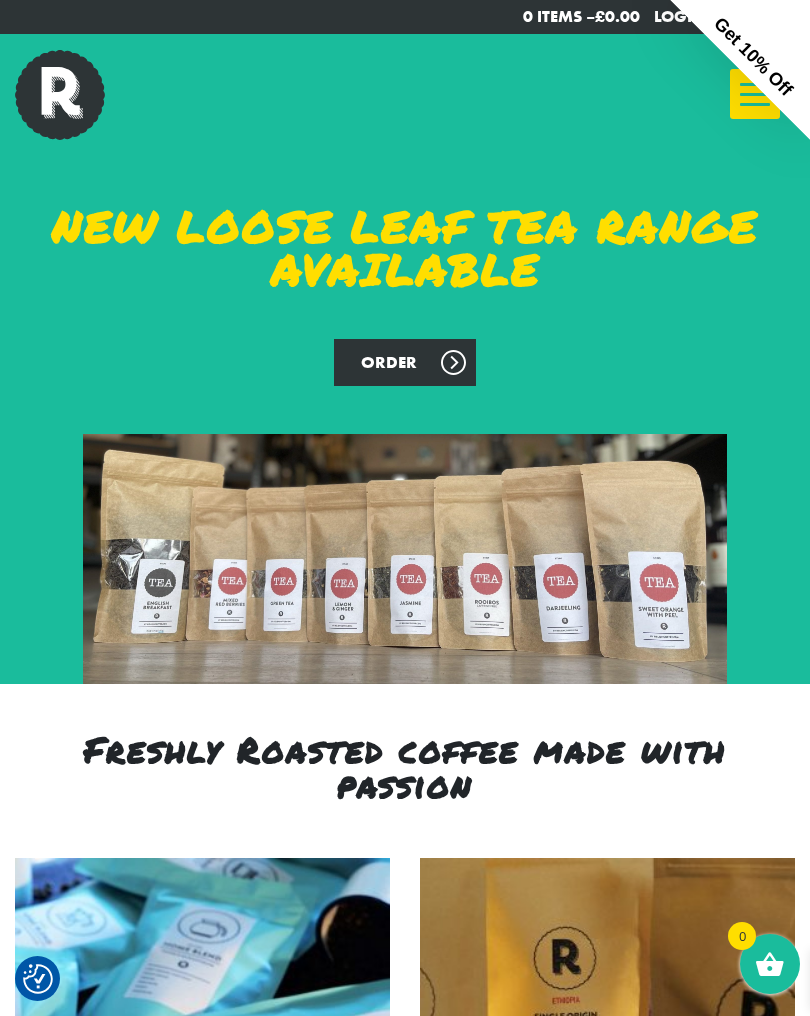 click on "Get 10% Off" at bounding box center (740, 70) 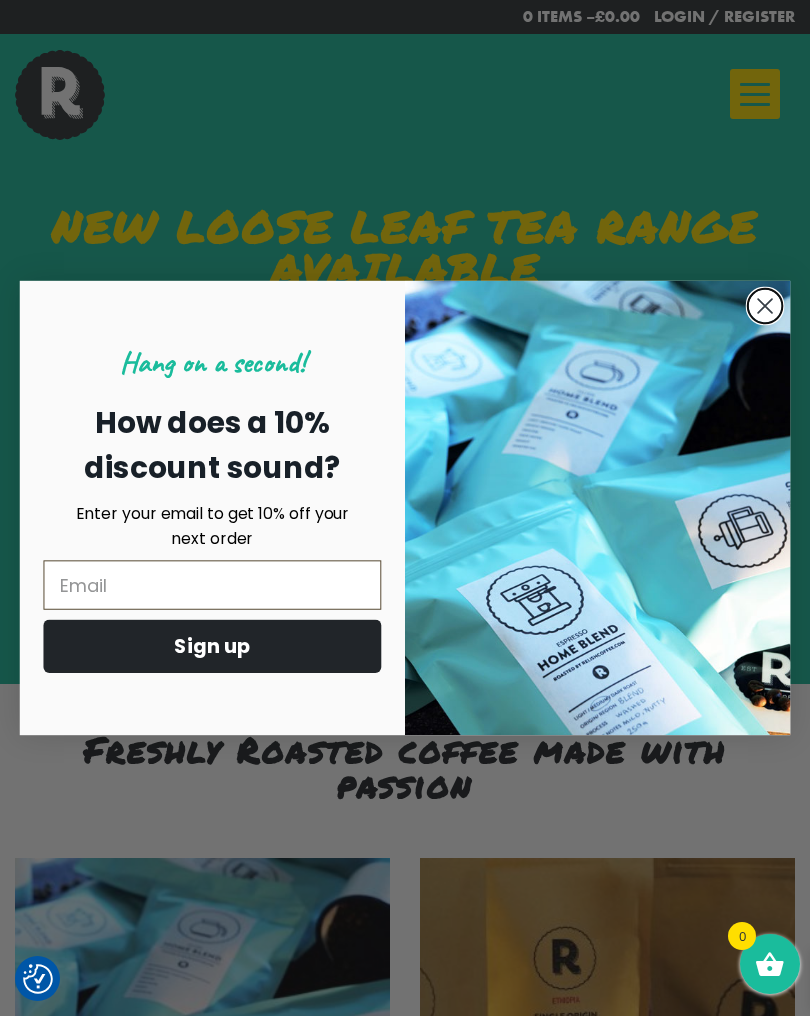 click 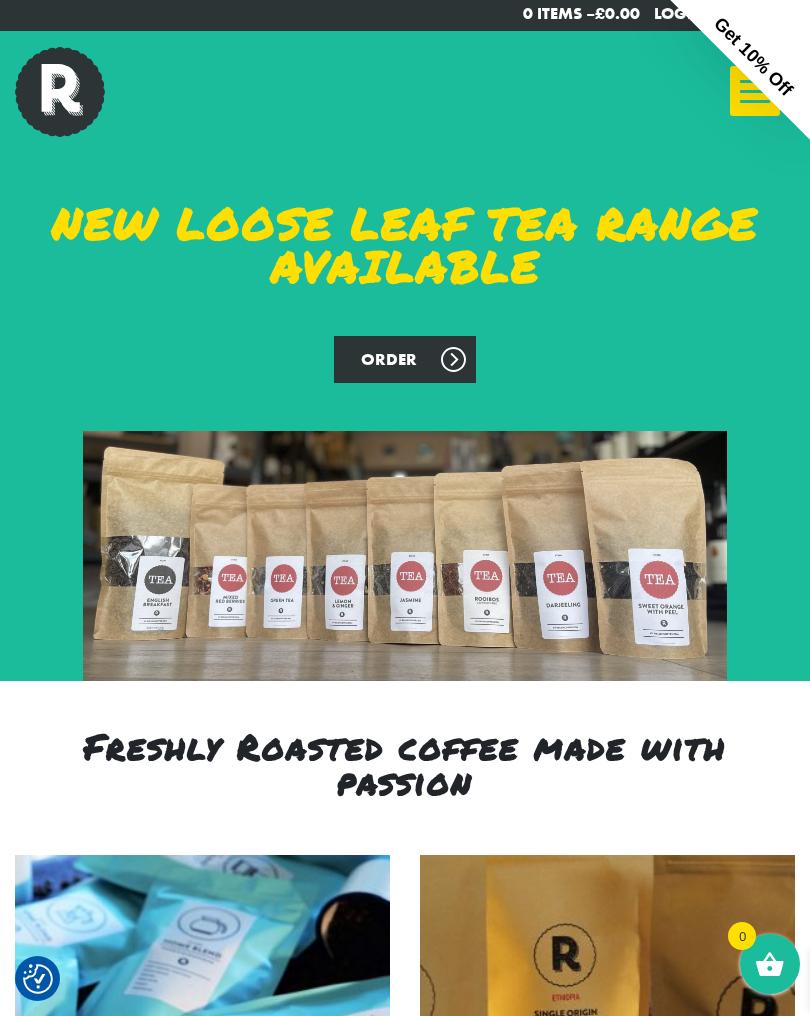 scroll, scrollTop: 0, scrollLeft: 0, axis: both 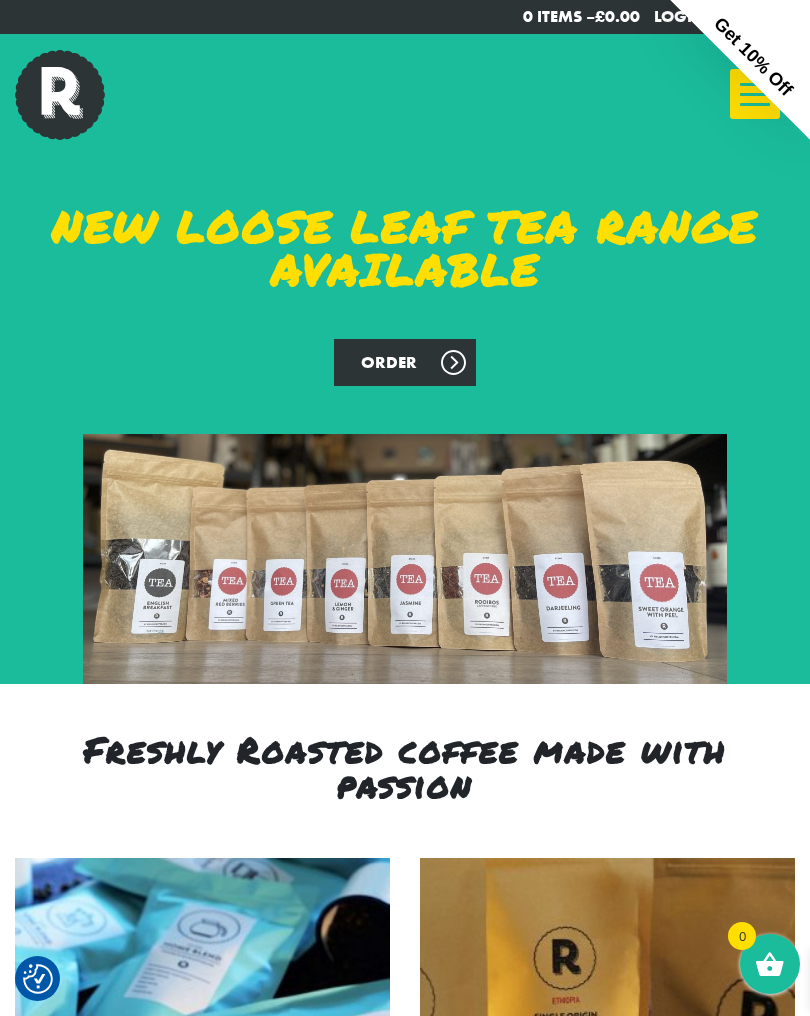 click on "Get 10% Off" at bounding box center [740, 70] 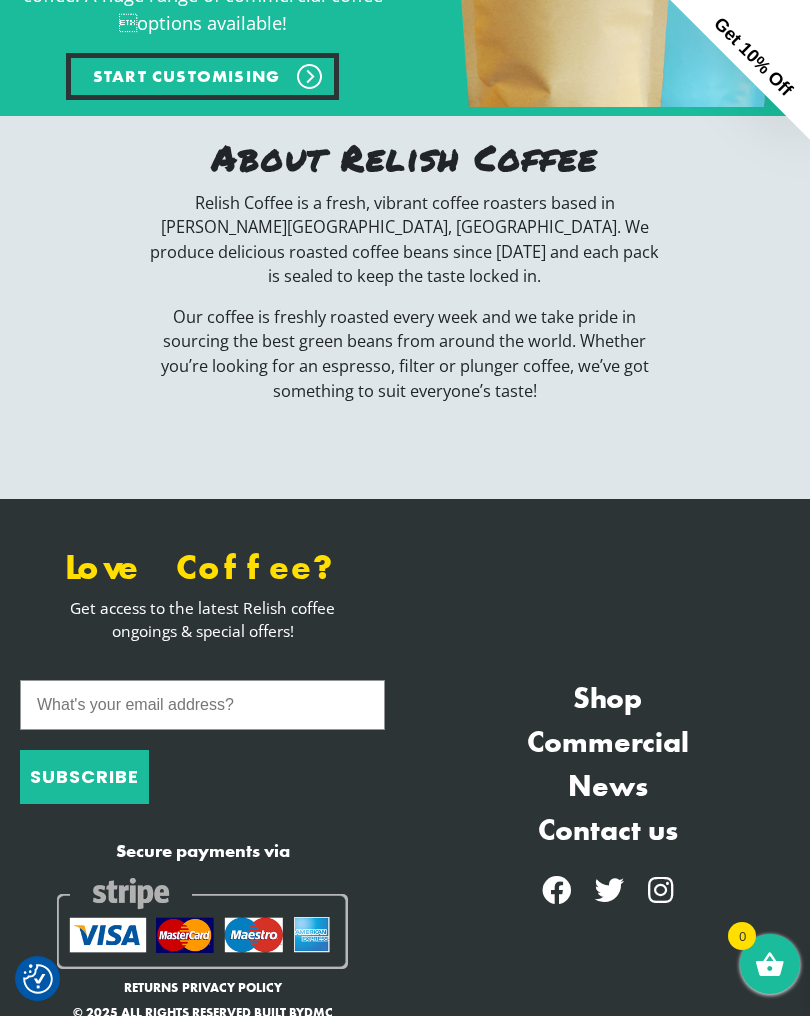 scroll, scrollTop: 4662, scrollLeft: 0, axis: vertical 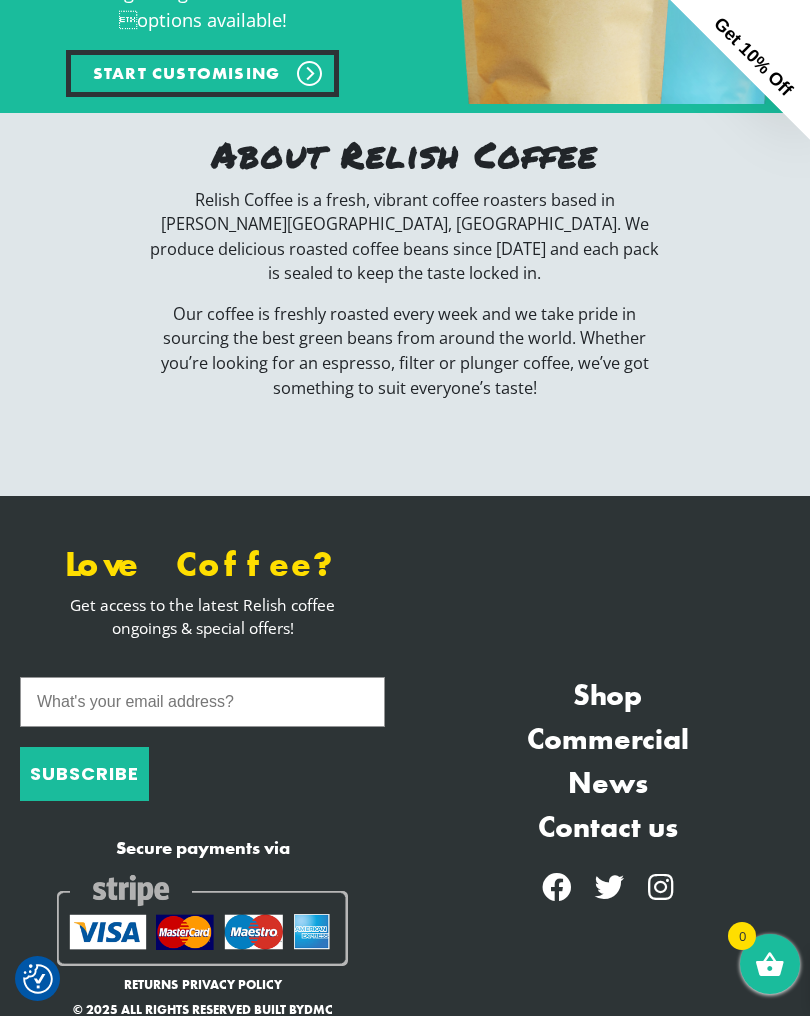 click on "Shop" at bounding box center (607, 695) 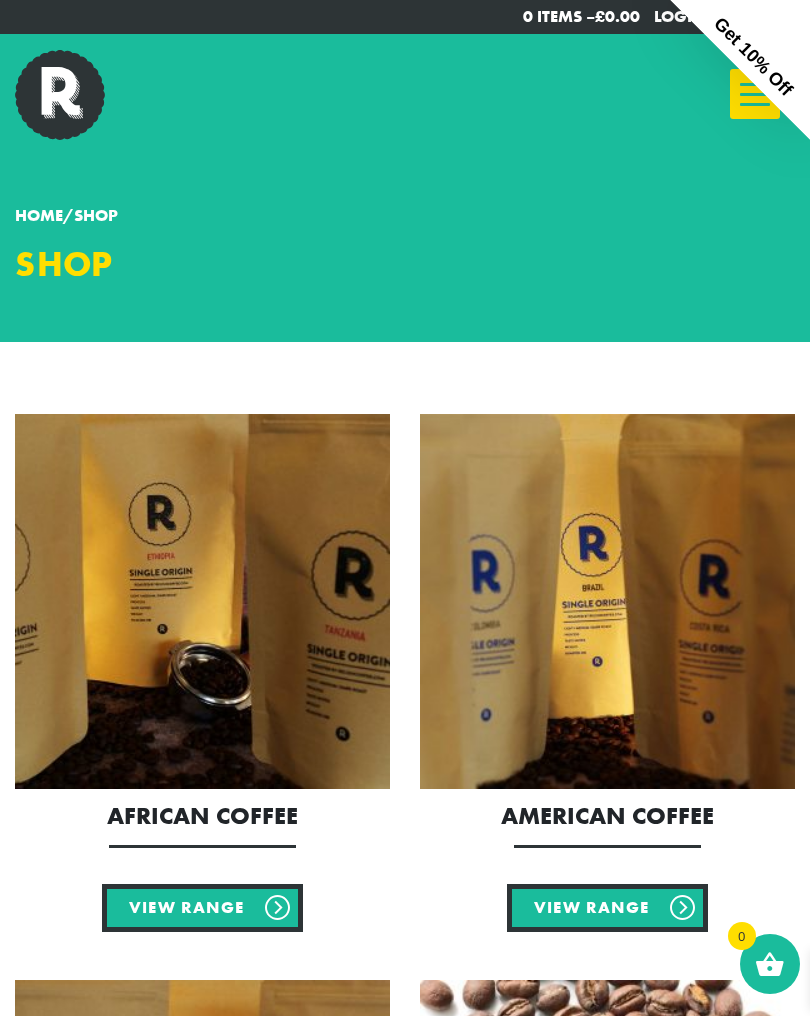 scroll, scrollTop: 0, scrollLeft: 0, axis: both 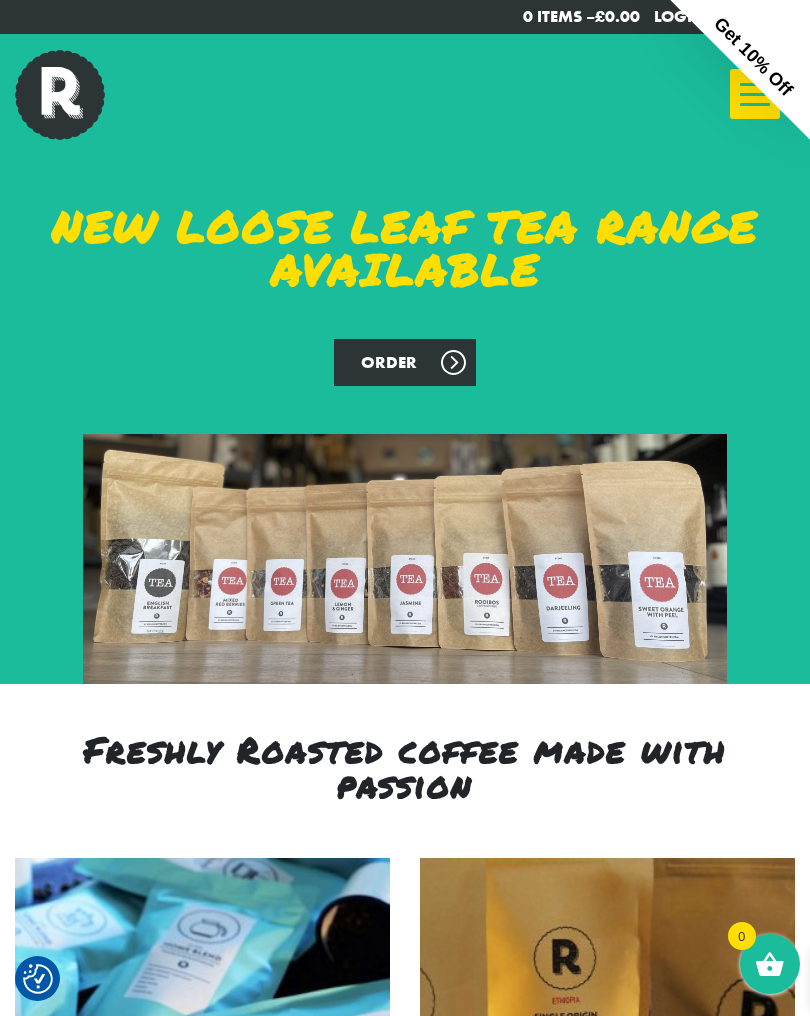 checkbox on "true" 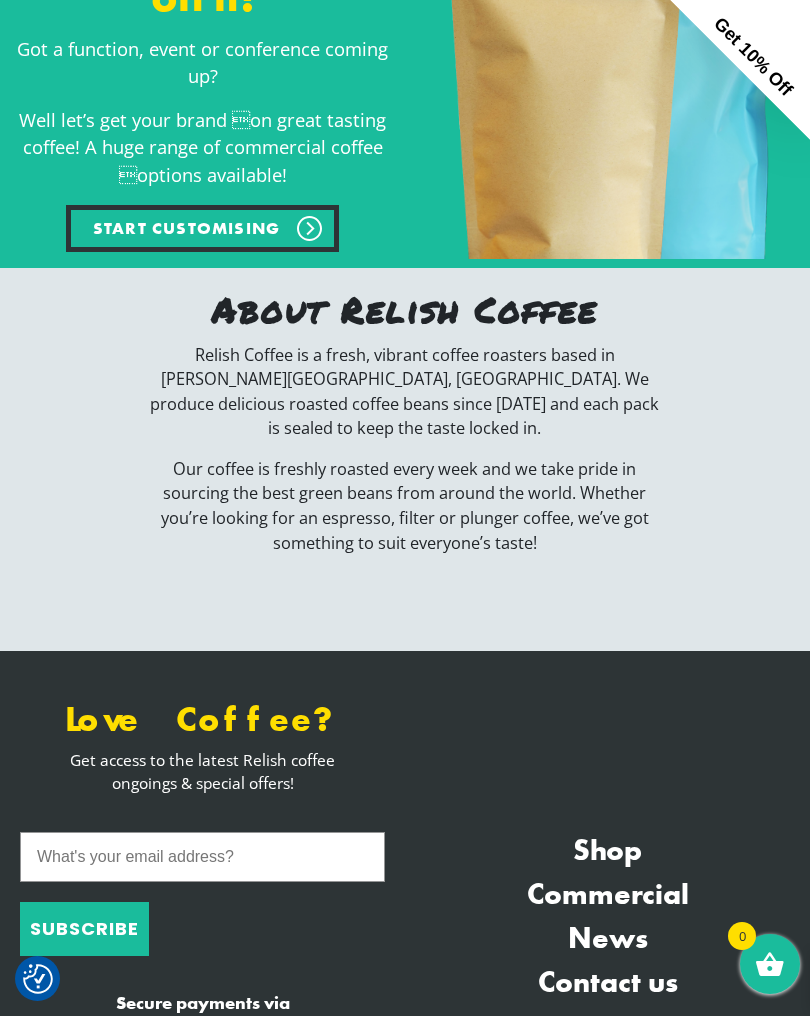scroll, scrollTop: 0, scrollLeft: 0, axis: both 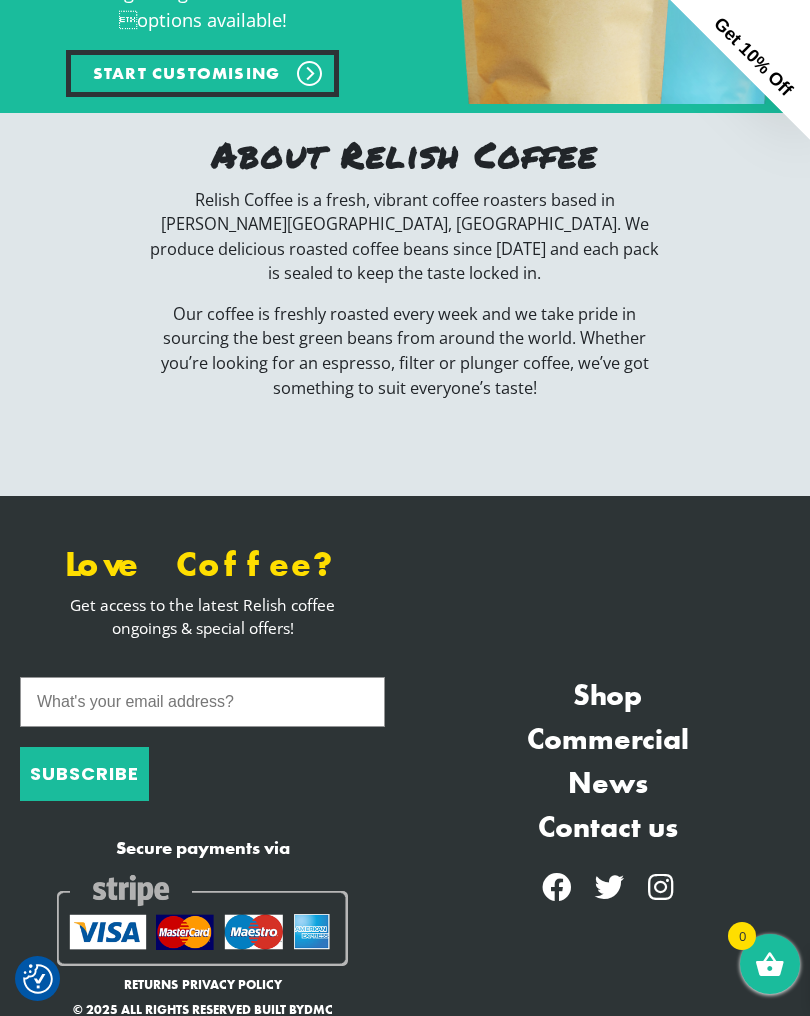 click on "News" at bounding box center [607, 783] 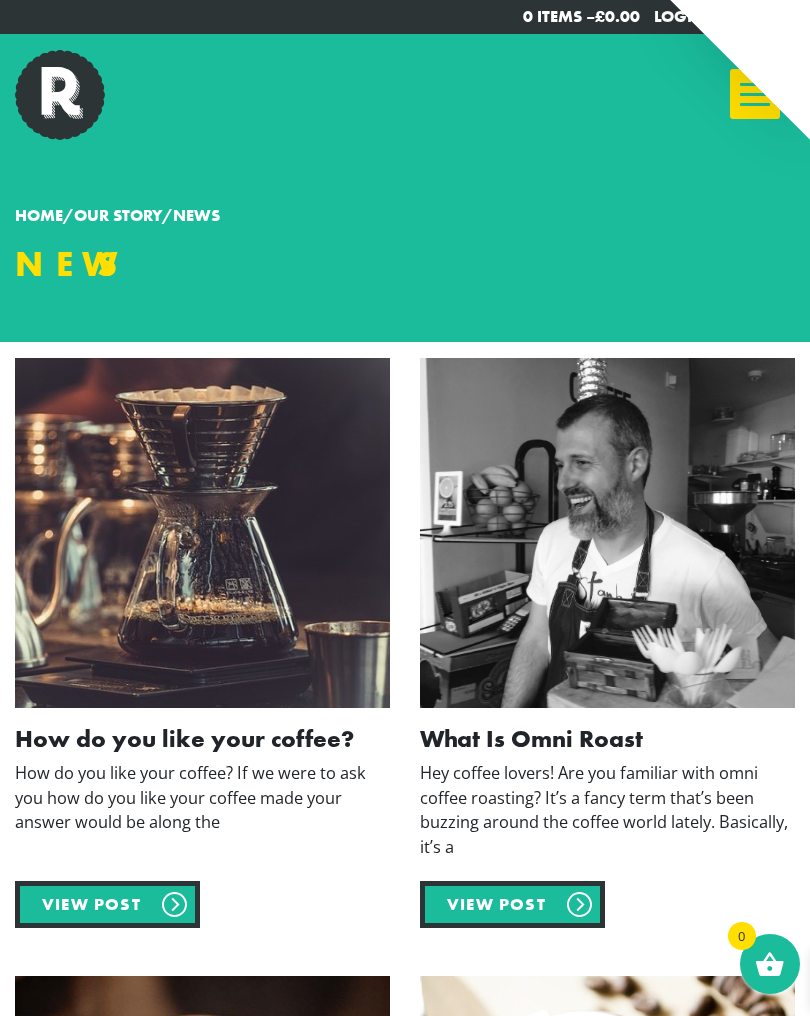 scroll, scrollTop: 0, scrollLeft: 0, axis: both 